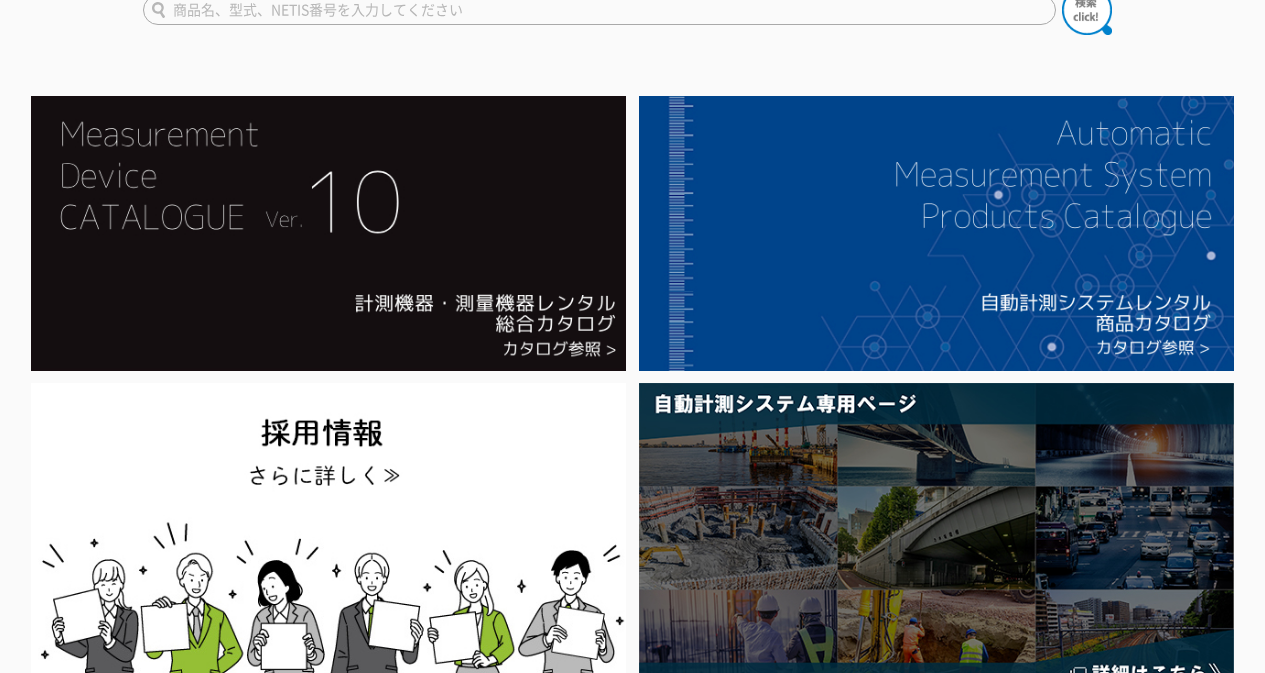scroll, scrollTop: 0, scrollLeft: 0, axis: both 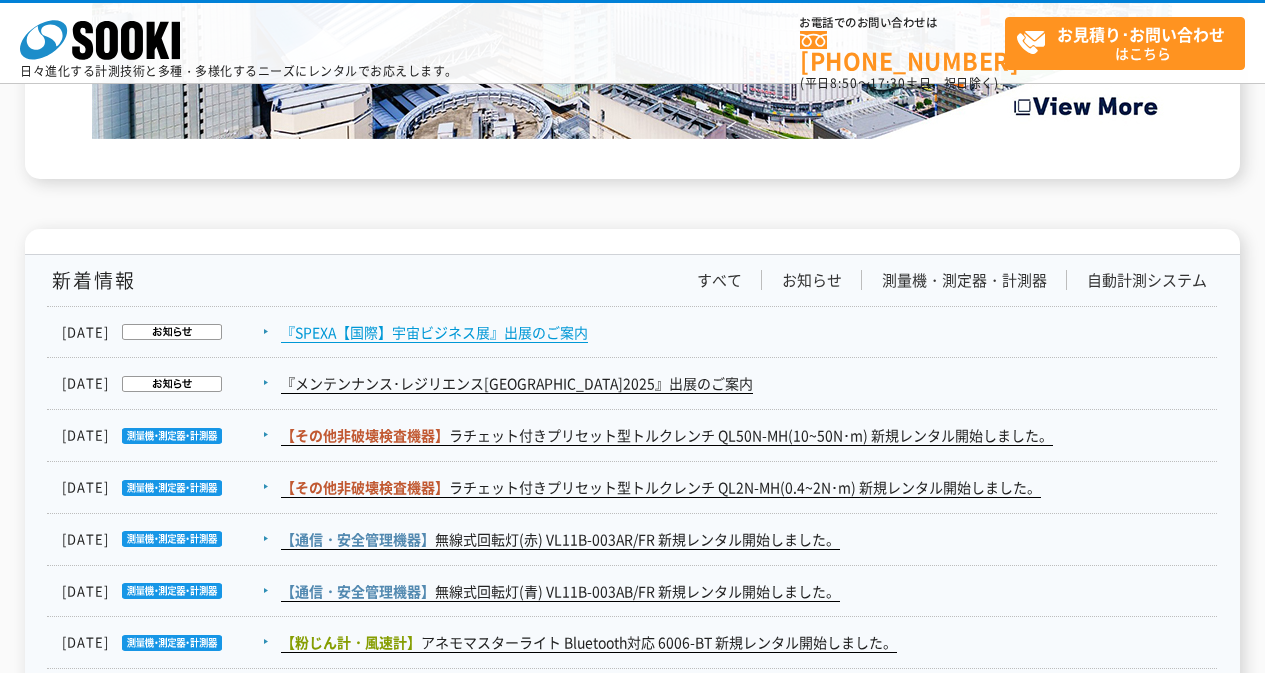 click on "『SPEXA【国際】宇宙ビジネス展』出展のご案内" at bounding box center (434, 332) 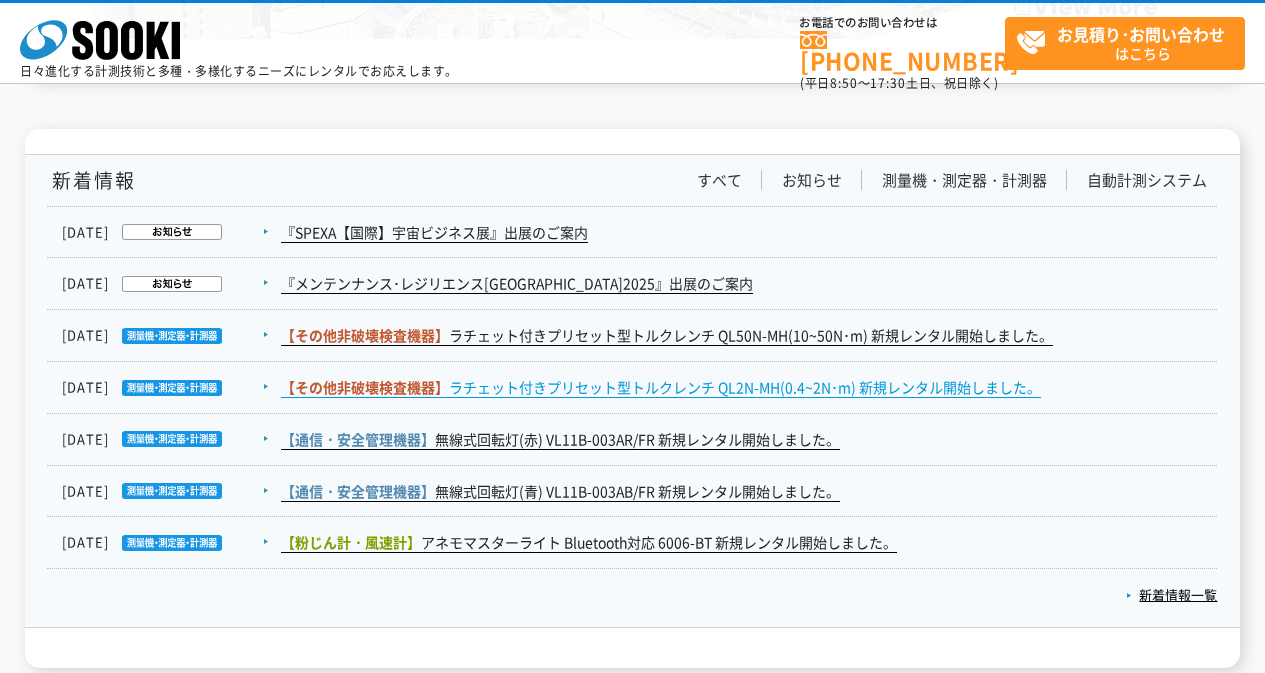 scroll, scrollTop: 3299, scrollLeft: 0, axis: vertical 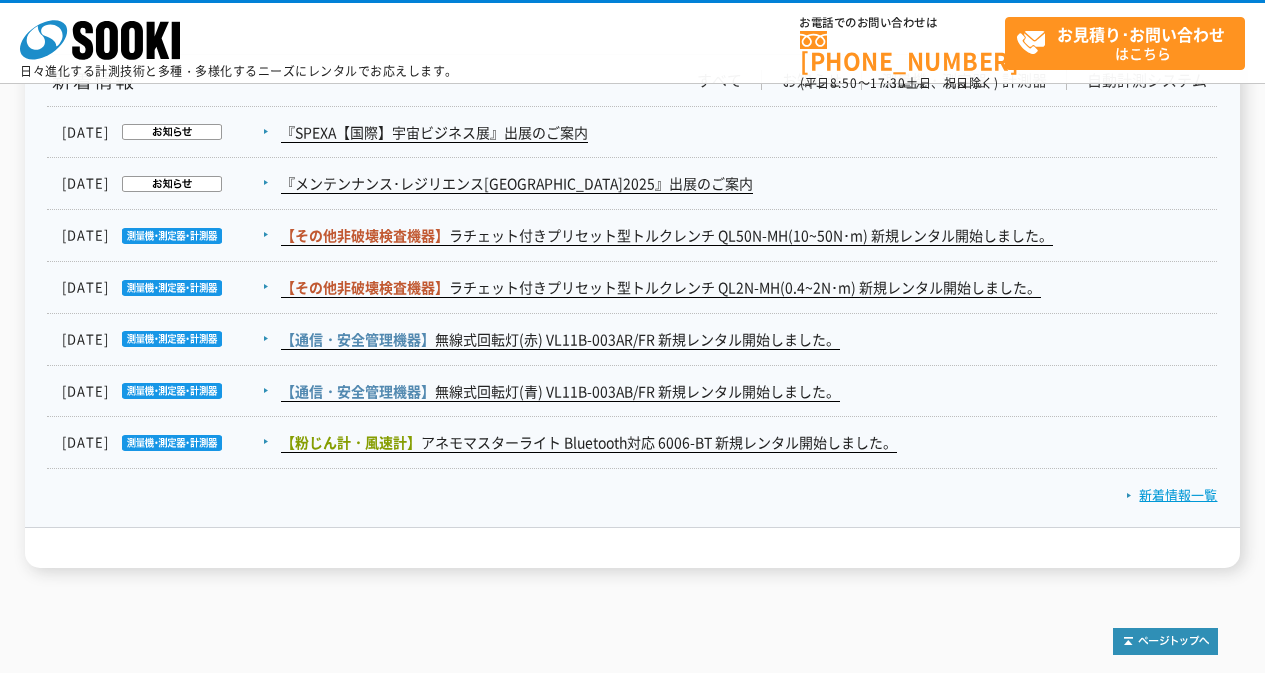 click on "新着情報一覧" at bounding box center [1171, 494] 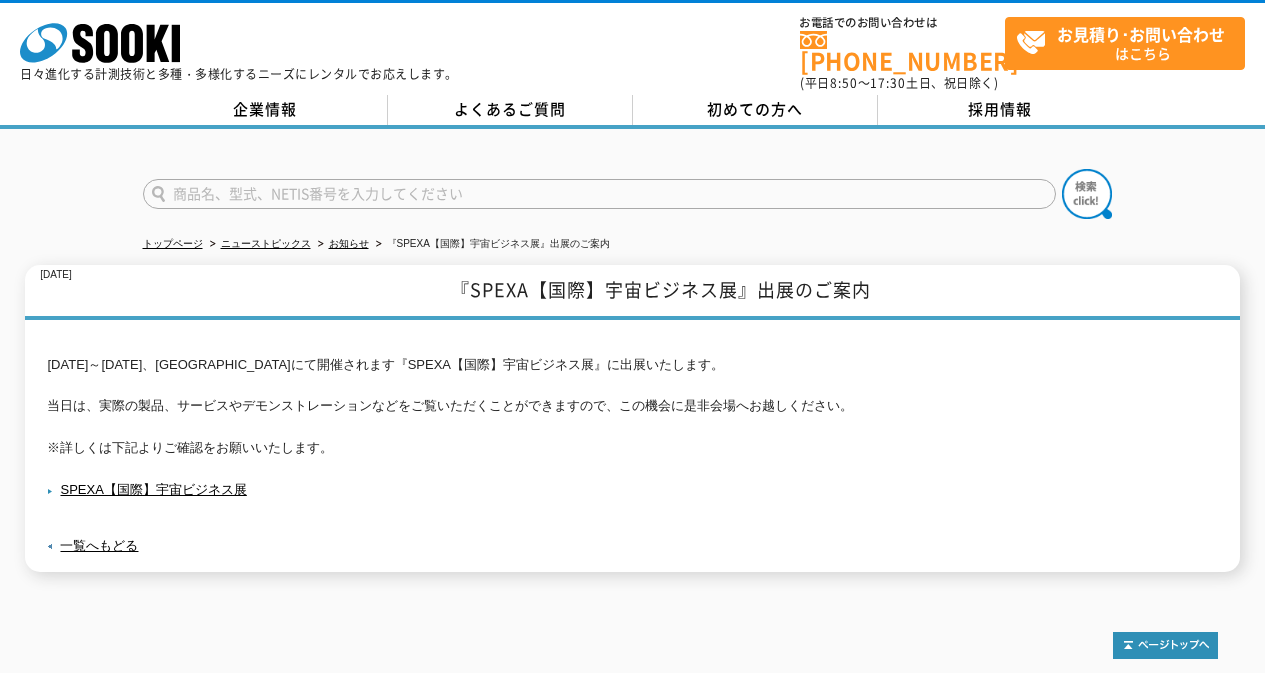 scroll, scrollTop: 0, scrollLeft: 0, axis: both 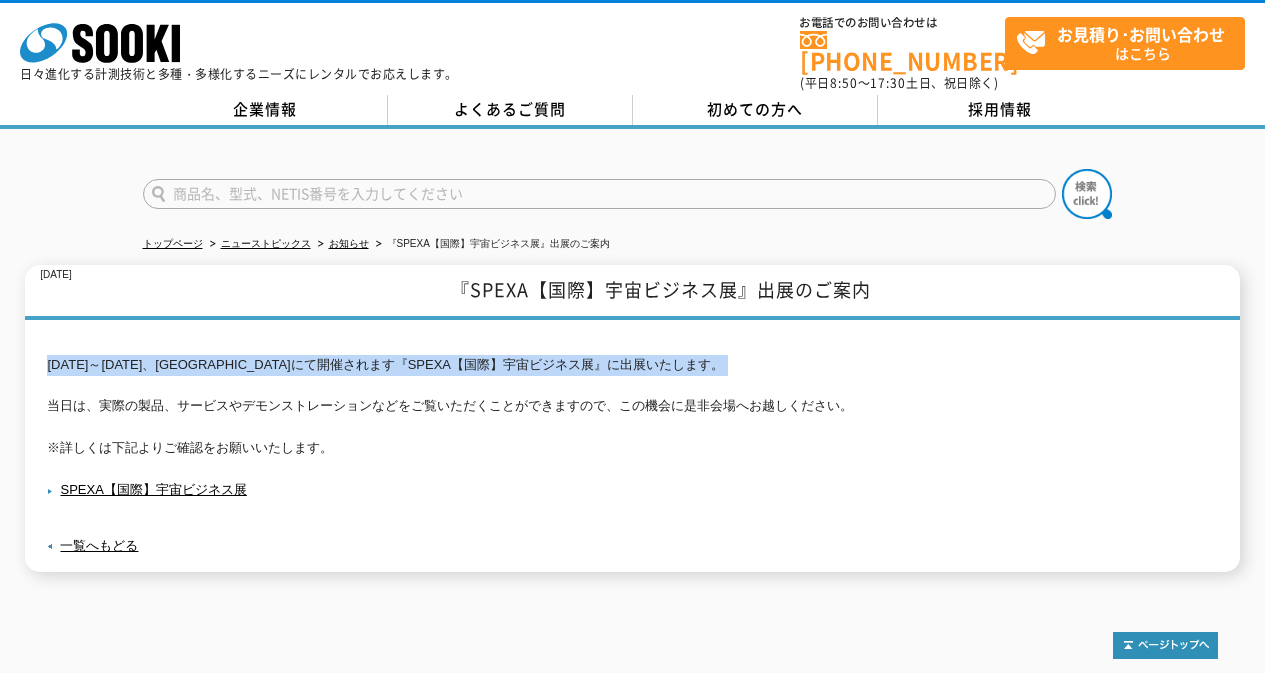 drag, startPoint x: 46, startPoint y: 350, endPoint x: 394, endPoint y: 367, distance: 348.41498 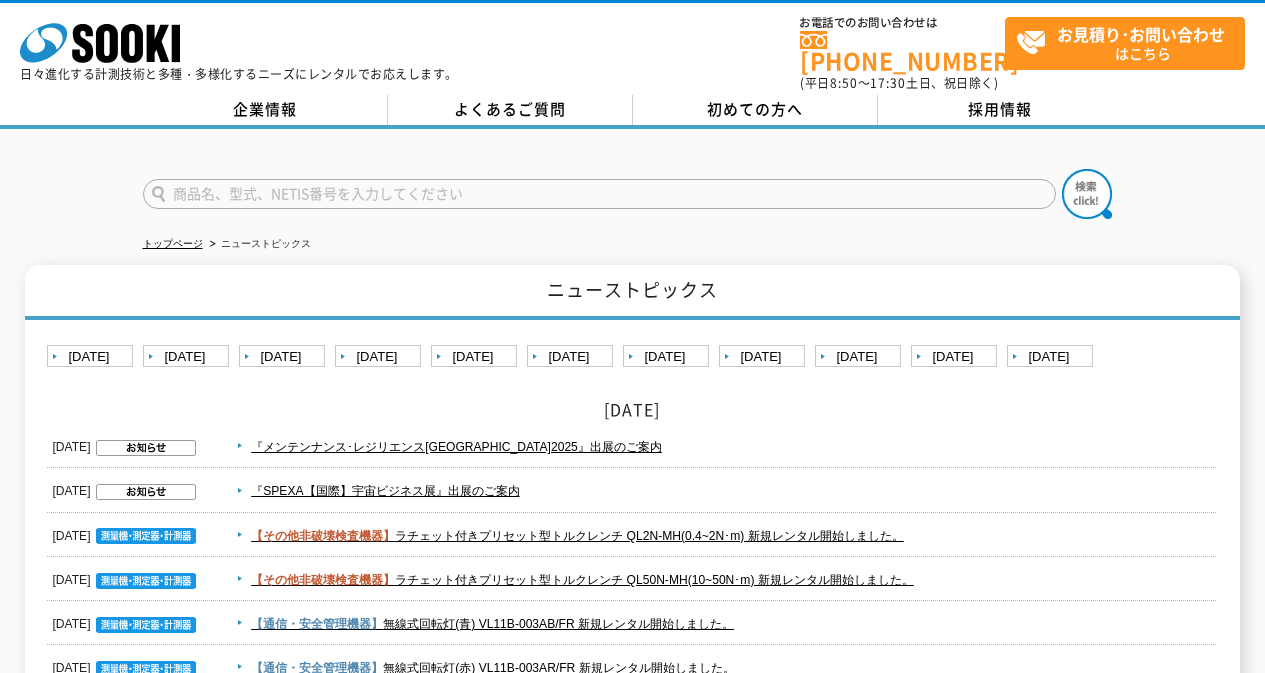 scroll, scrollTop: 0, scrollLeft: 0, axis: both 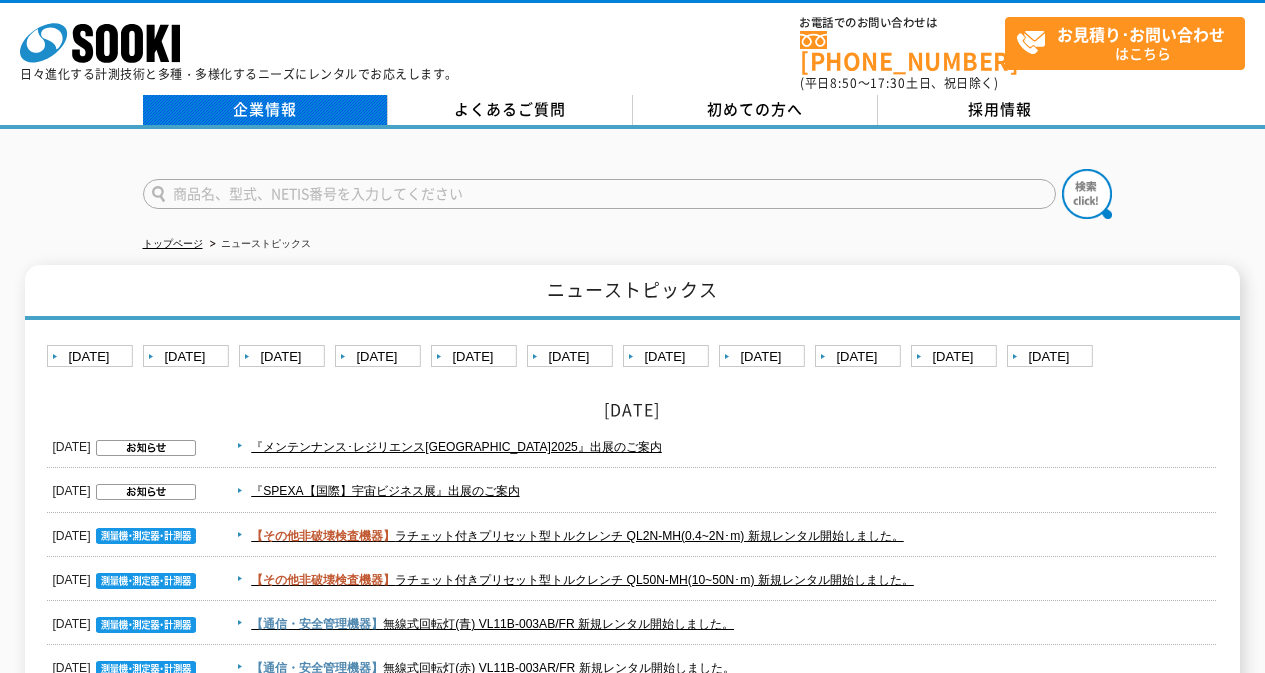click on "企業情報" at bounding box center [265, 110] 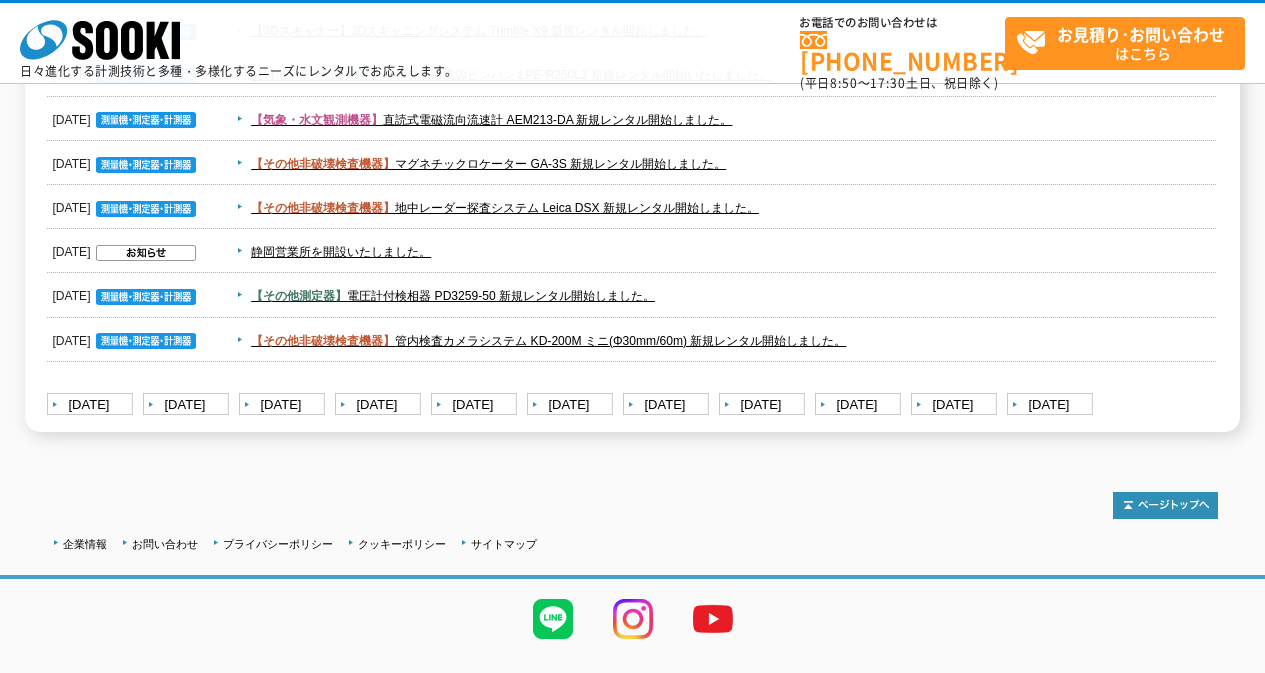 scroll, scrollTop: 2800, scrollLeft: 0, axis: vertical 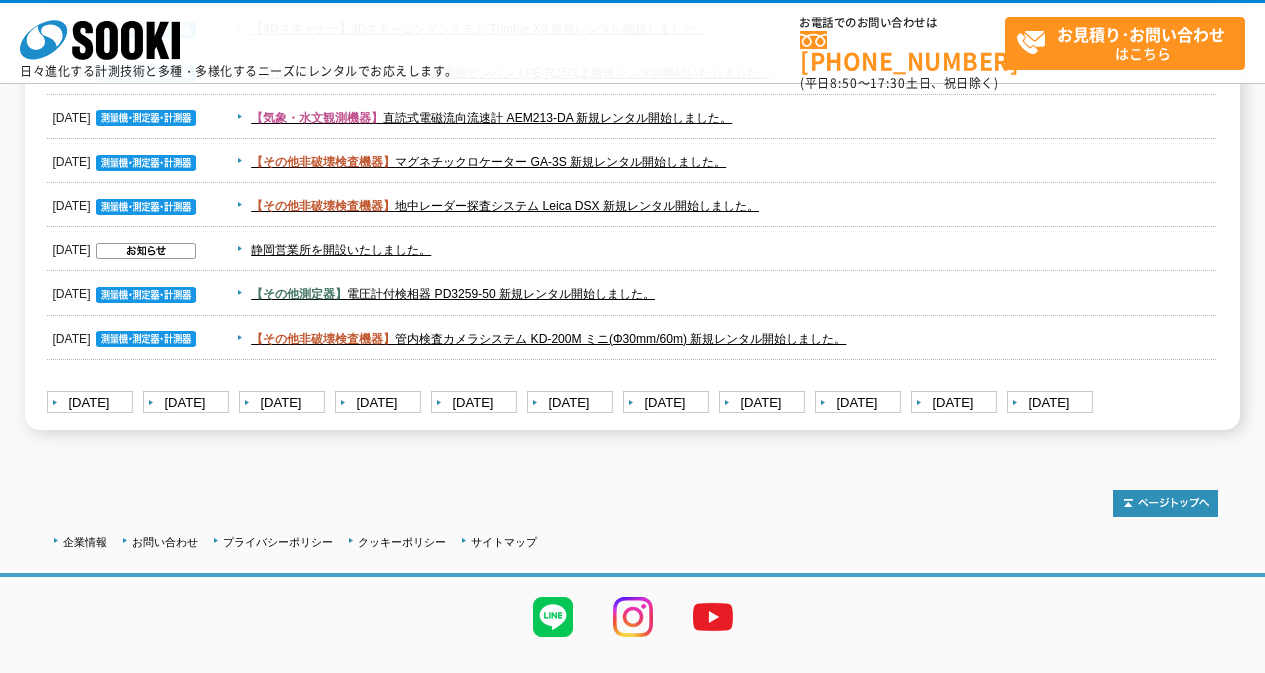 click on "【その他非破壊検査機器】                             管内検査カメラシステム KD-200M ミニ(Φ30mm/60m) 新規レンタル開始しました。" at bounding box center [723, 339] 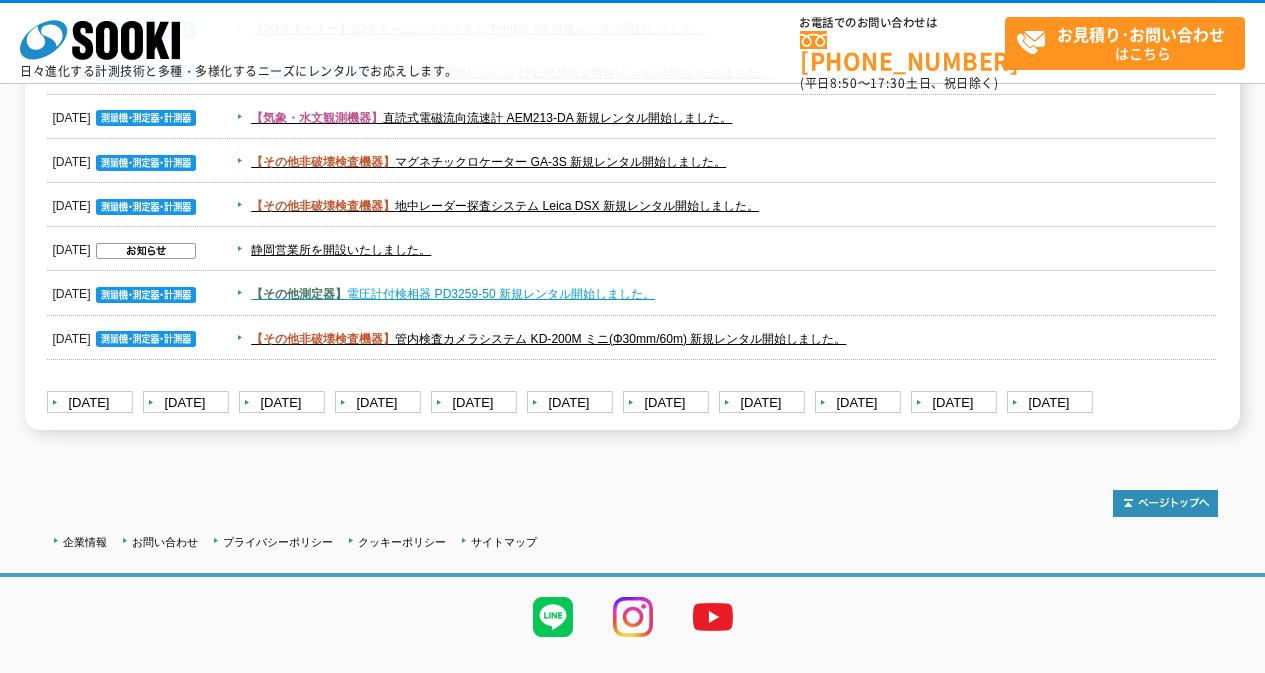 click on "【その他測定器】                             電圧計付検相器 PD3259-50 新規レンタル開始しました。" at bounding box center [453, 294] 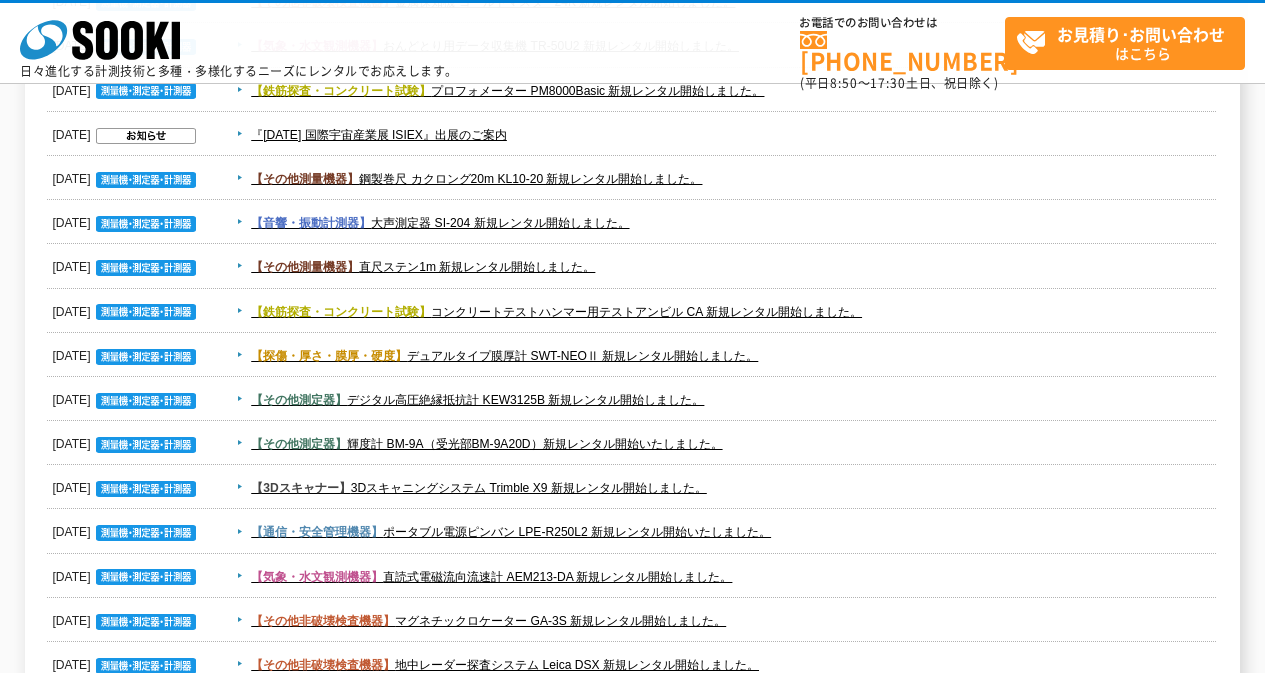 scroll, scrollTop: 2300, scrollLeft: 0, axis: vertical 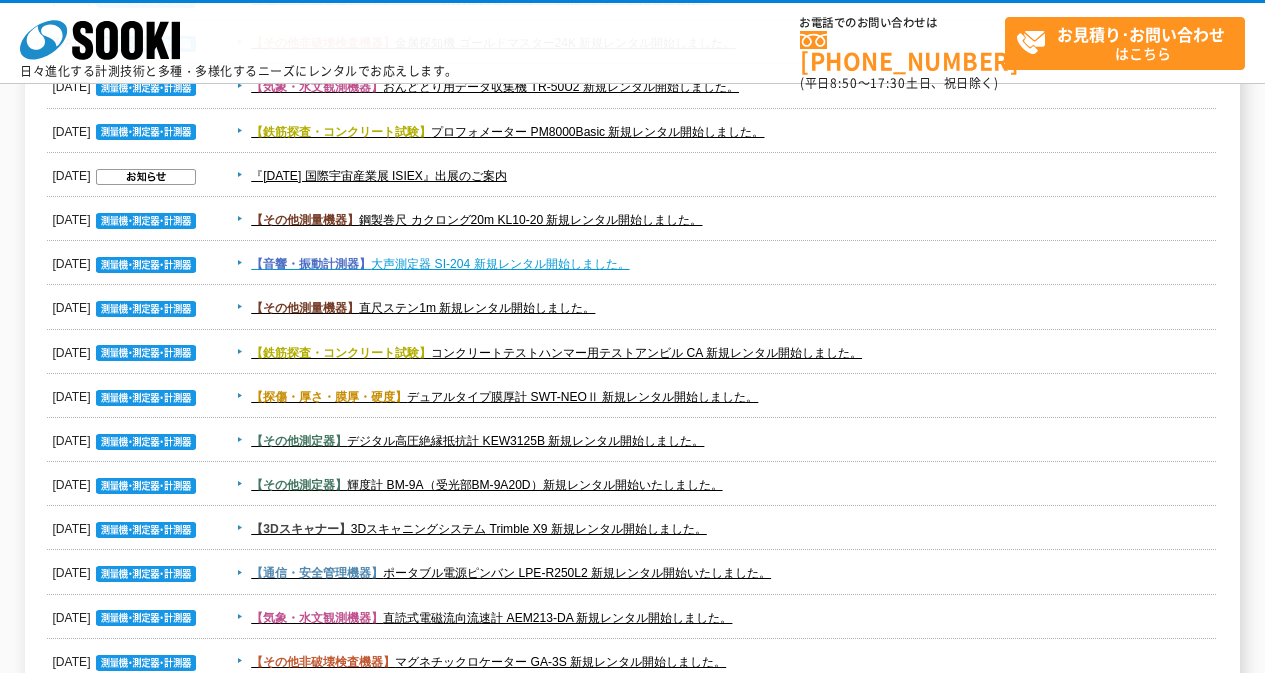 click on "【音響・振動計測器】                             大声測定器 SI-204 新規レンタル開始しました。" at bounding box center [440, 264] 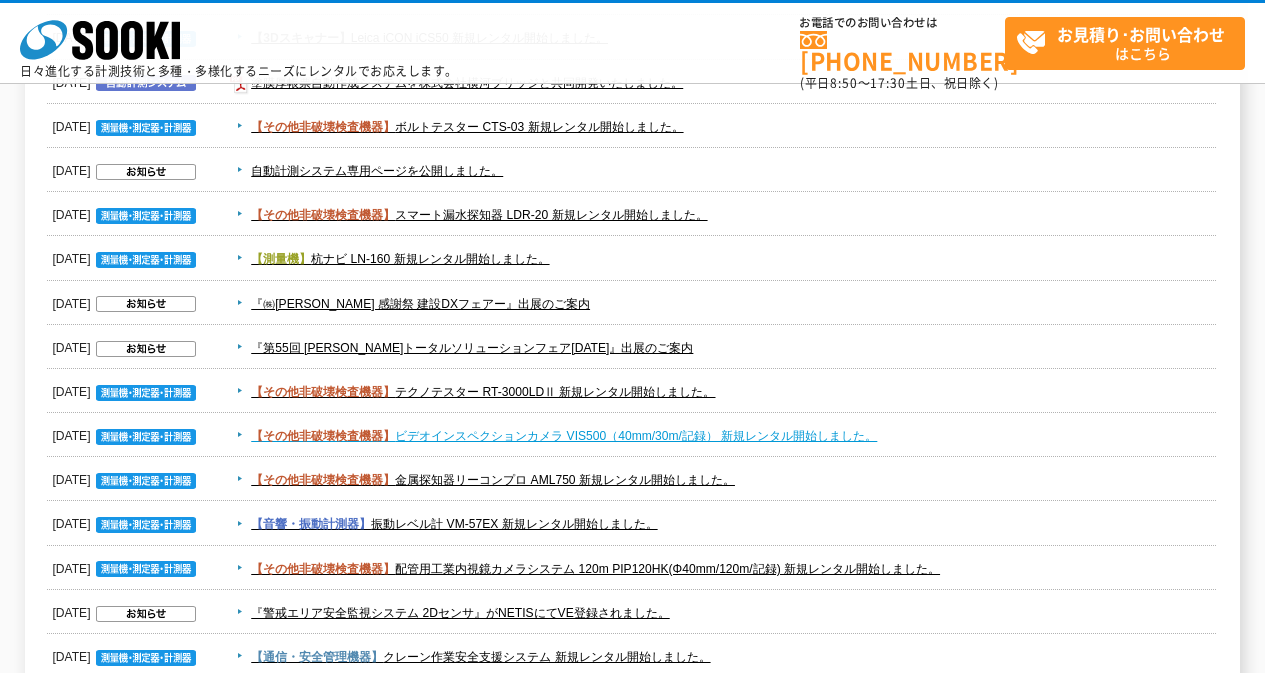 scroll, scrollTop: 1600, scrollLeft: 0, axis: vertical 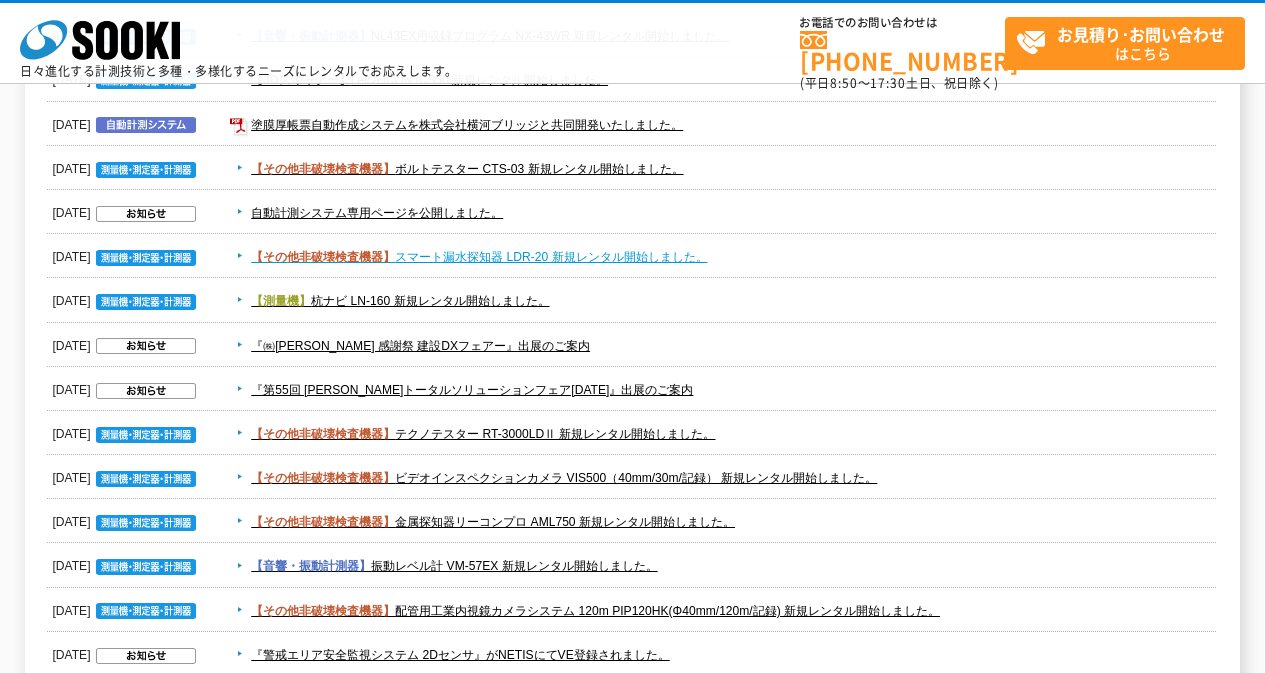 click on "【その他非破壊検査機器】                             スマート漏水探知器 LDR-20 新規レンタル開始しました。" at bounding box center [479, 257] 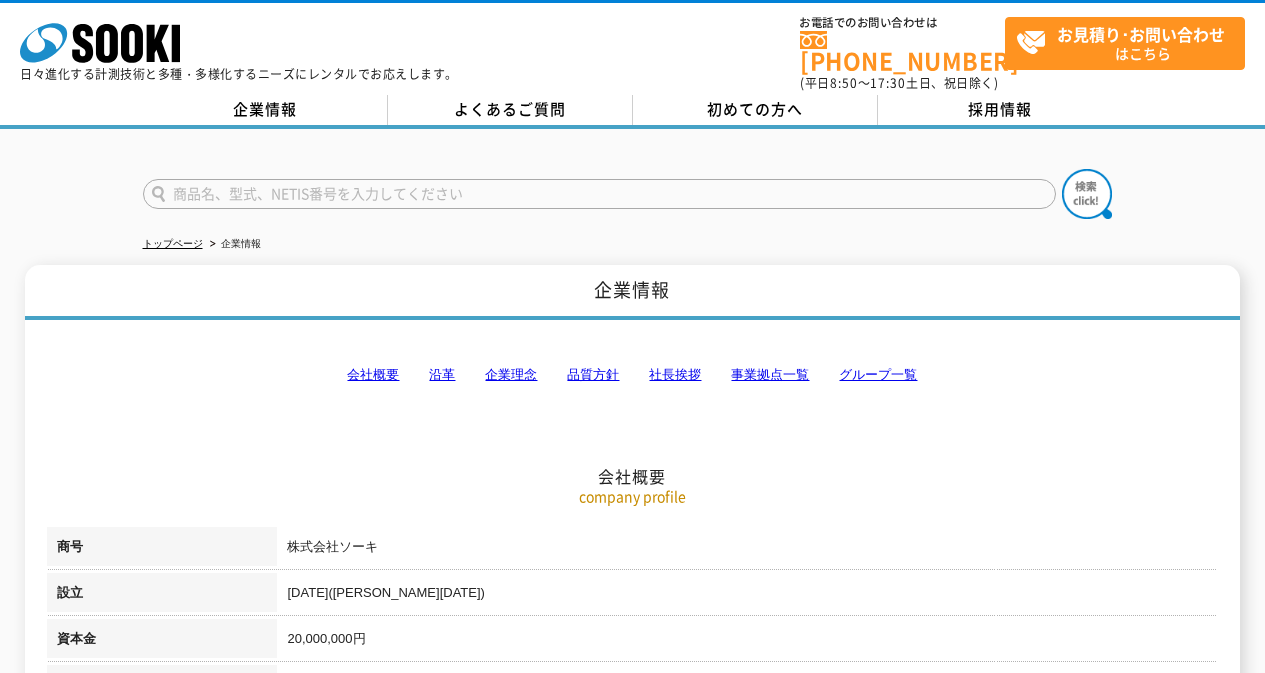 scroll, scrollTop: 0, scrollLeft: 0, axis: both 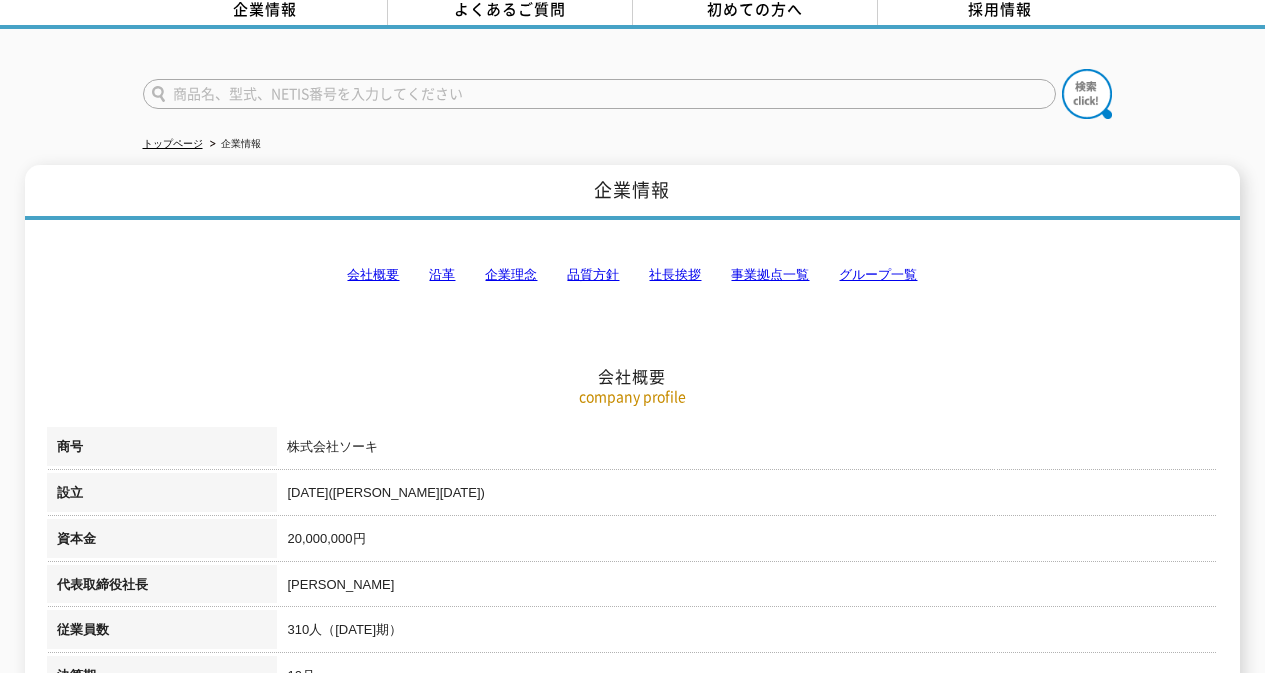 click on "事業拠点一覧" at bounding box center (770, 274) 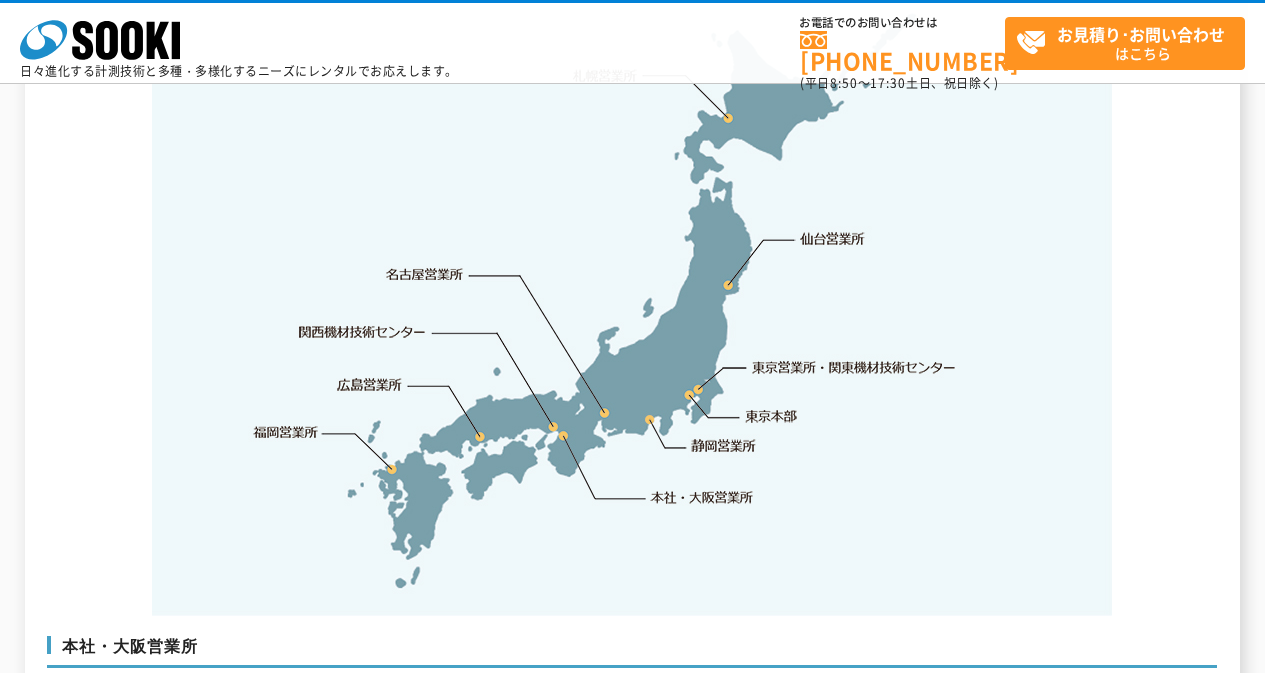 scroll, scrollTop: 4316, scrollLeft: 0, axis: vertical 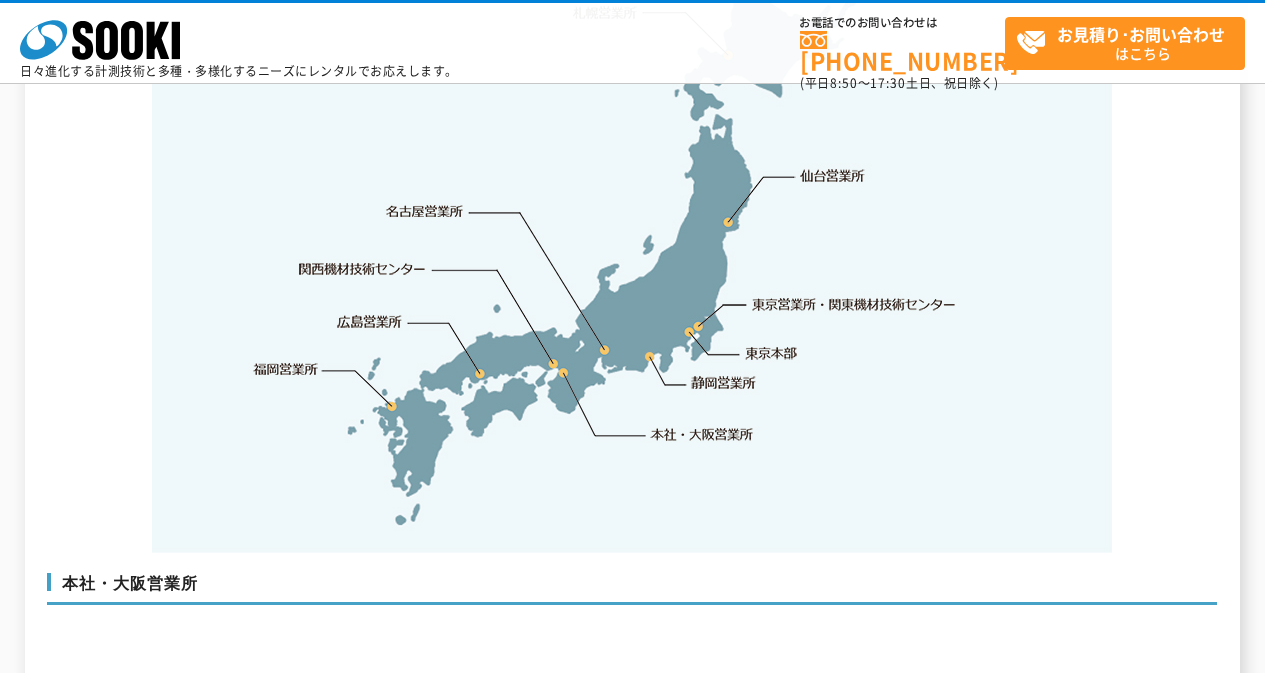 click on "静岡営業所" at bounding box center (723, 383) 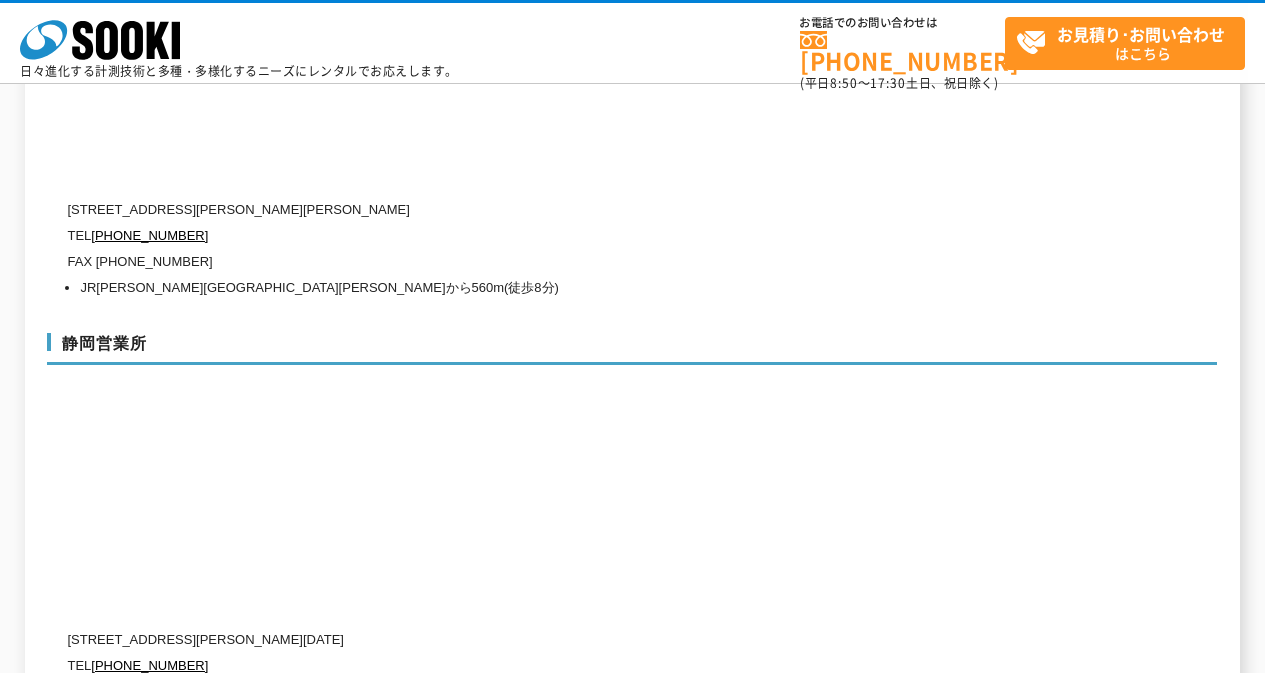 scroll, scrollTop: 6703, scrollLeft: 0, axis: vertical 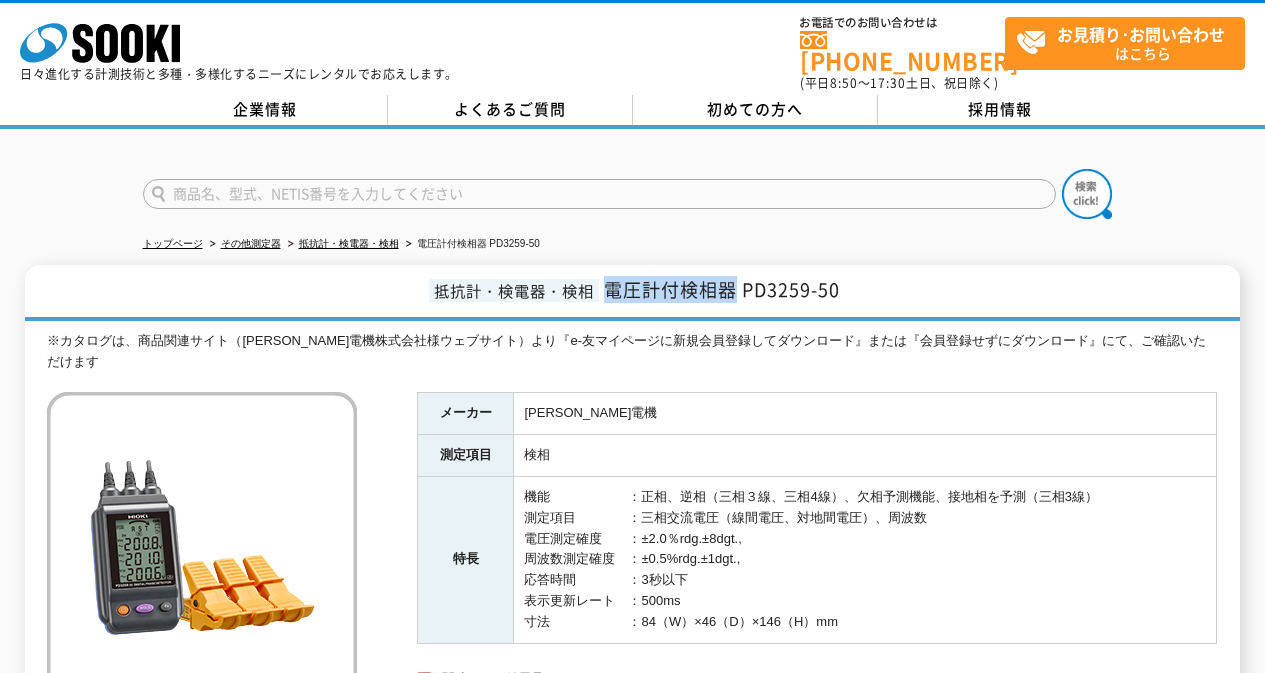 drag, startPoint x: 606, startPoint y: 281, endPoint x: 734, endPoint y: 282, distance: 128.0039 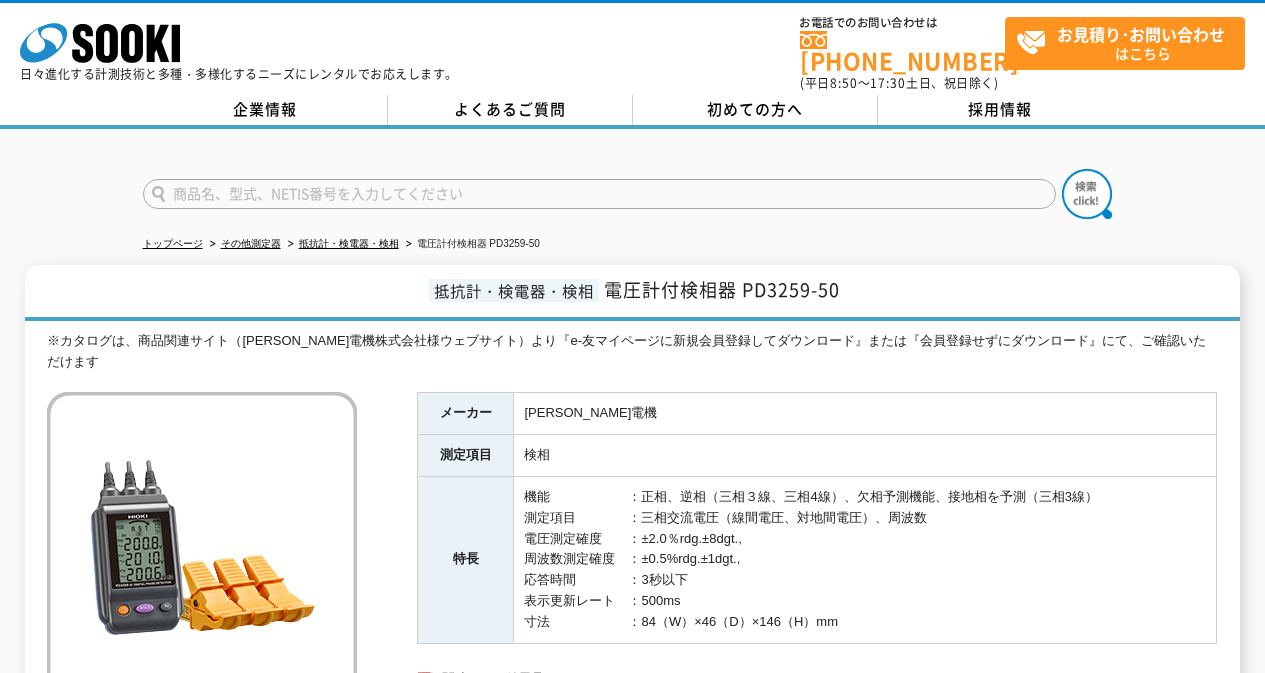 click on "機能　　　　　　：正相、逆相（三相３線、三相4線）、欠相予測機能、接地相を予測（三相3線）
測定項目　　　　：三相交流電圧（線間電圧、対地間電圧）、周波数
電圧測定確度　　：±2.0％rdg.±8dgt.,
周波数測定確度　：±0.5%rdg.±1dgt.,
応答時間　　　　：3秒以下
表示更新レート　：500ms
寸法　　　　　　：84（W）×46（D）×146（H）mm" at bounding box center (865, 560) 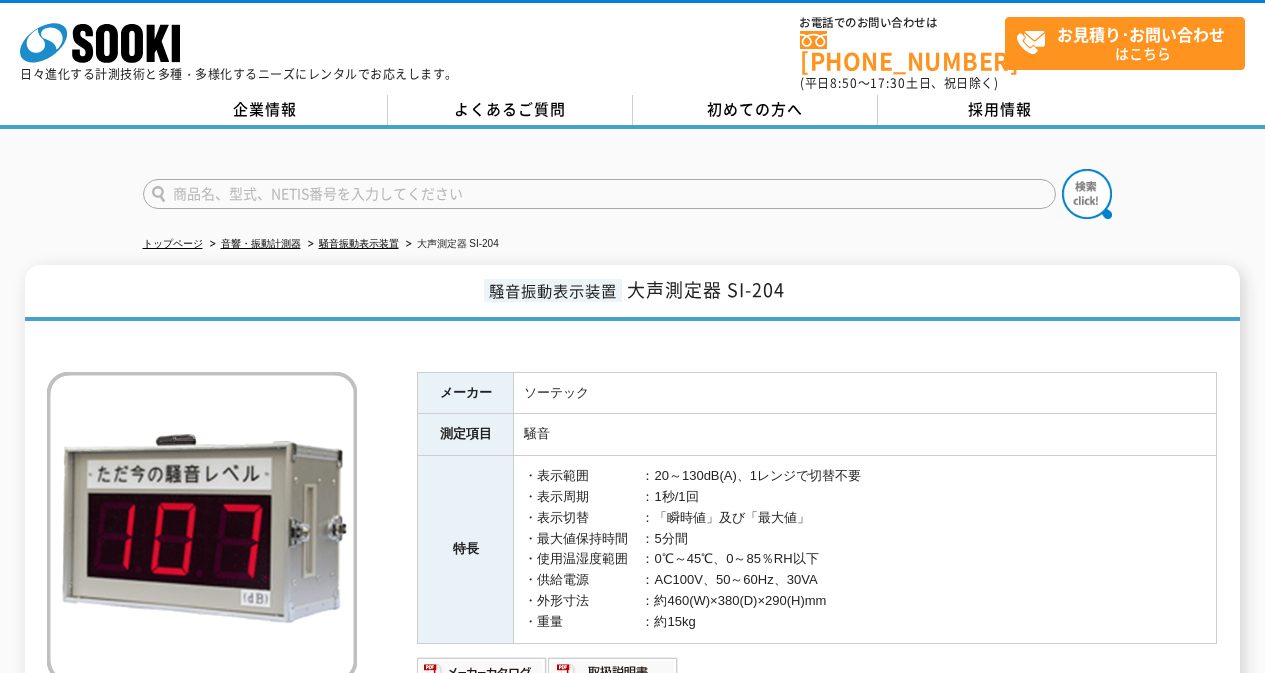 scroll, scrollTop: 0, scrollLeft: 0, axis: both 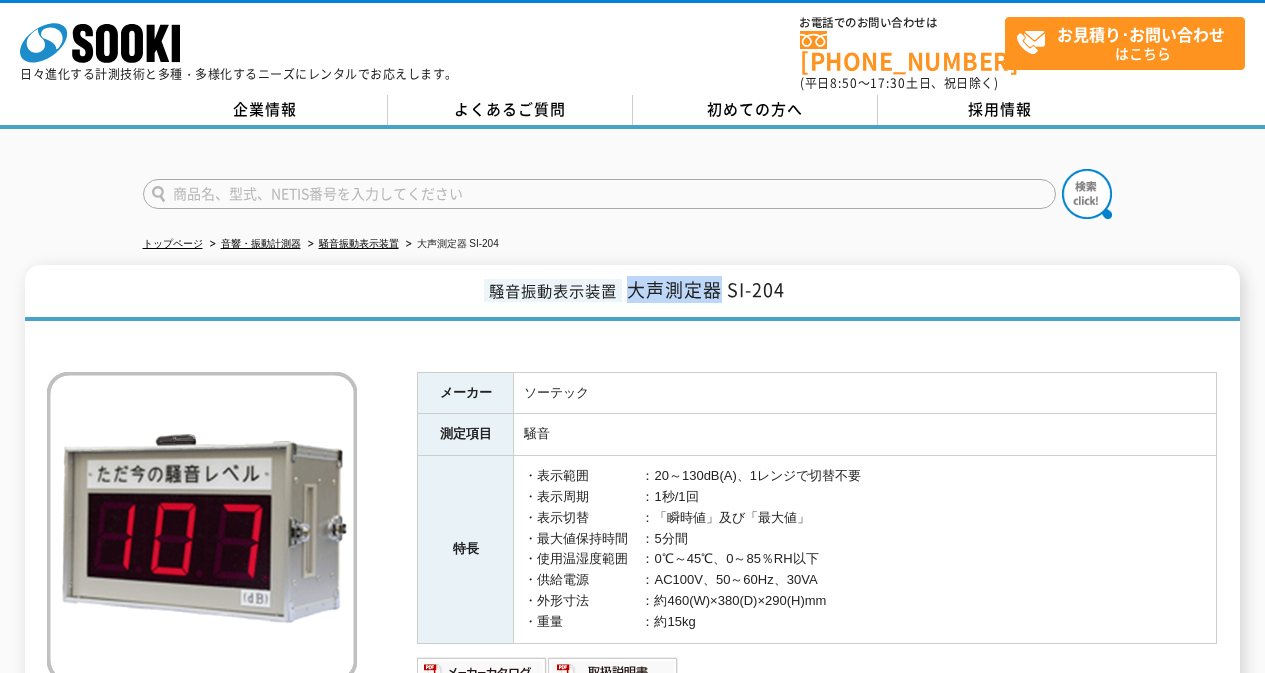 drag, startPoint x: 631, startPoint y: 281, endPoint x: 722, endPoint y: 280, distance: 91.00549 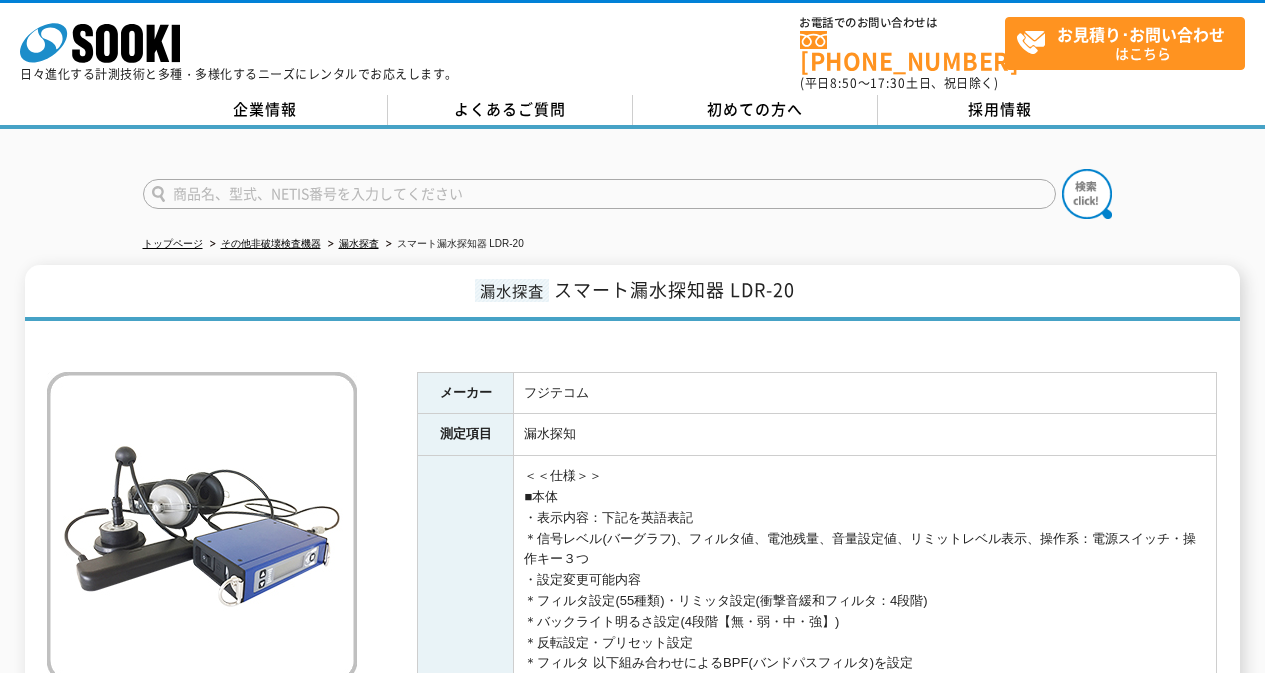 scroll, scrollTop: 0, scrollLeft: 0, axis: both 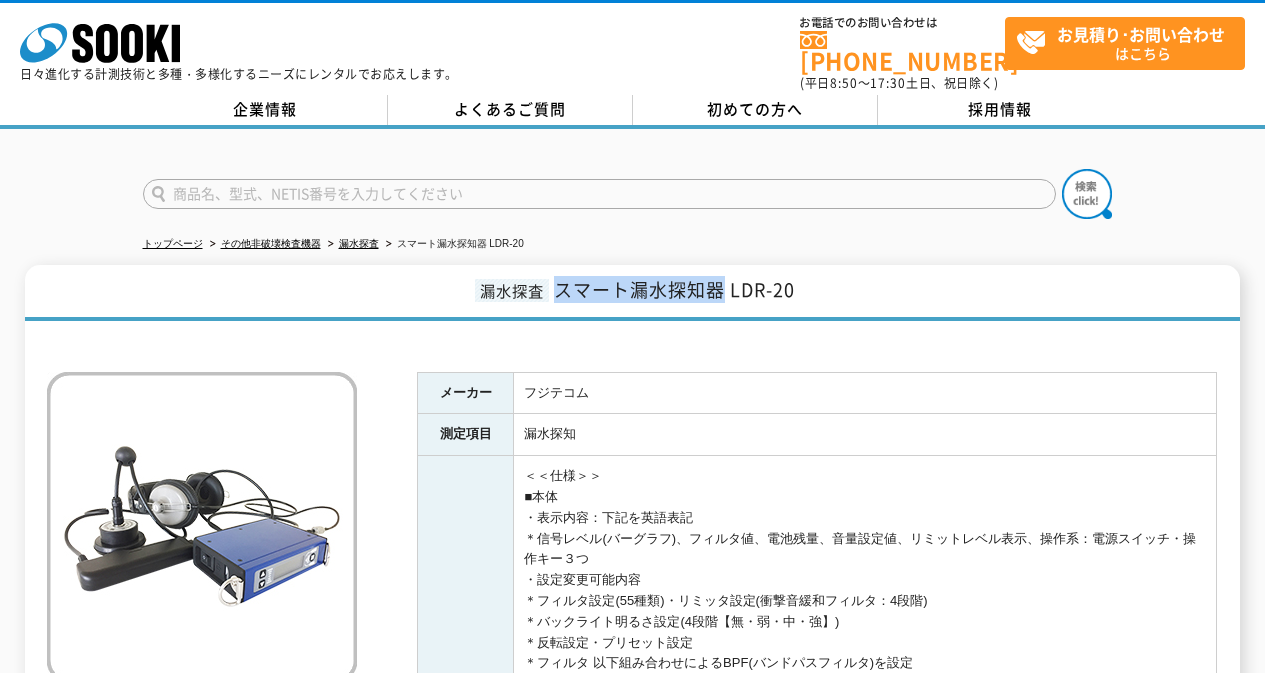 drag, startPoint x: 556, startPoint y: 275, endPoint x: 721, endPoint y: 281, distance: 165.10905 